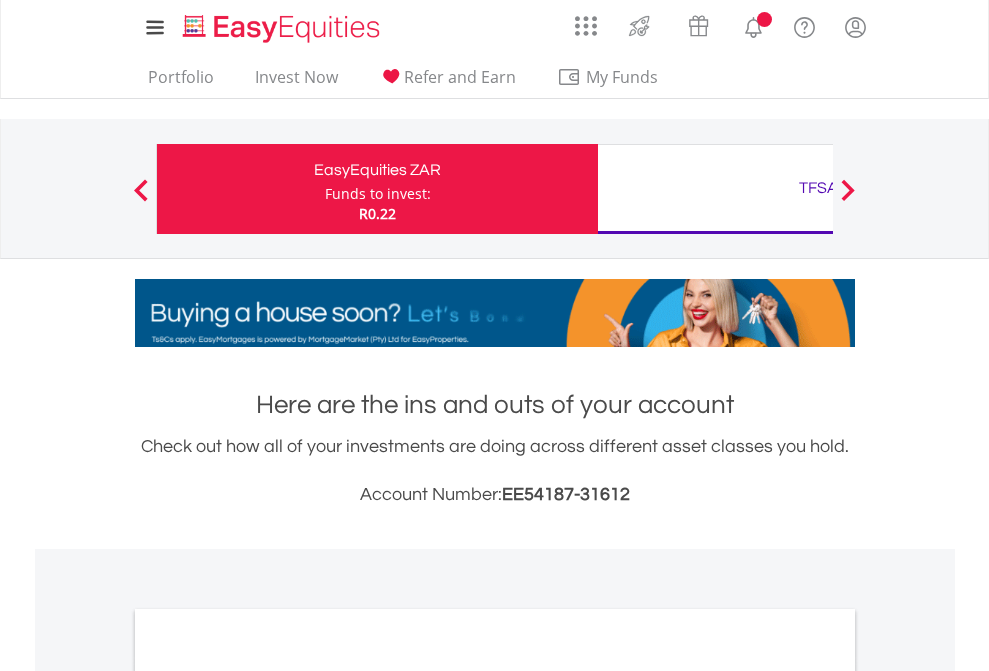 scroll, scrollTop: 0, scrollLeft: 0, axis: both 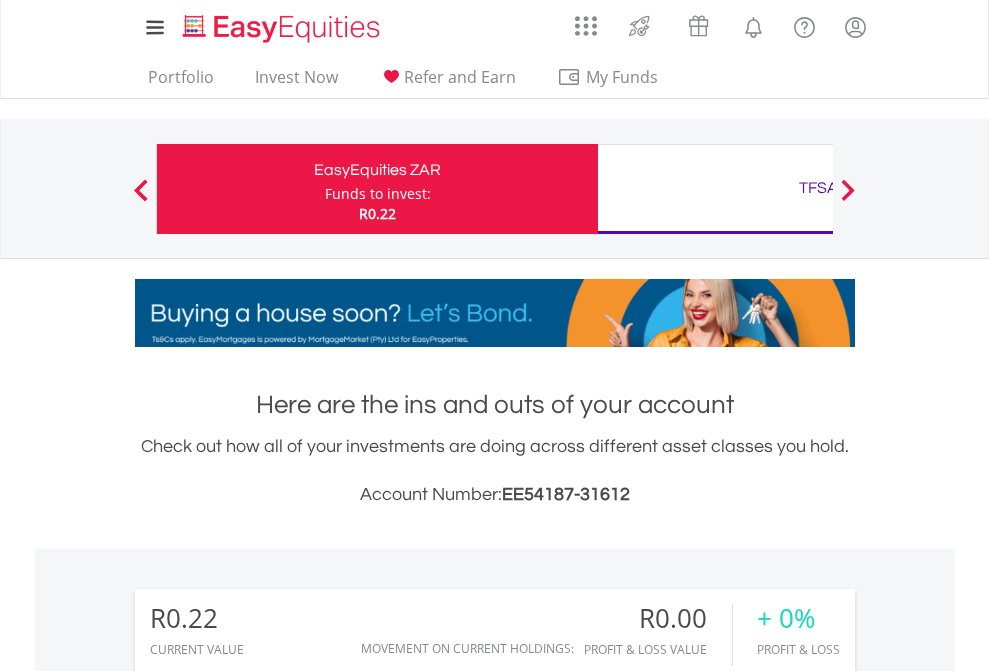 click on "Funds to invest:" at bounding box center [378, 194] 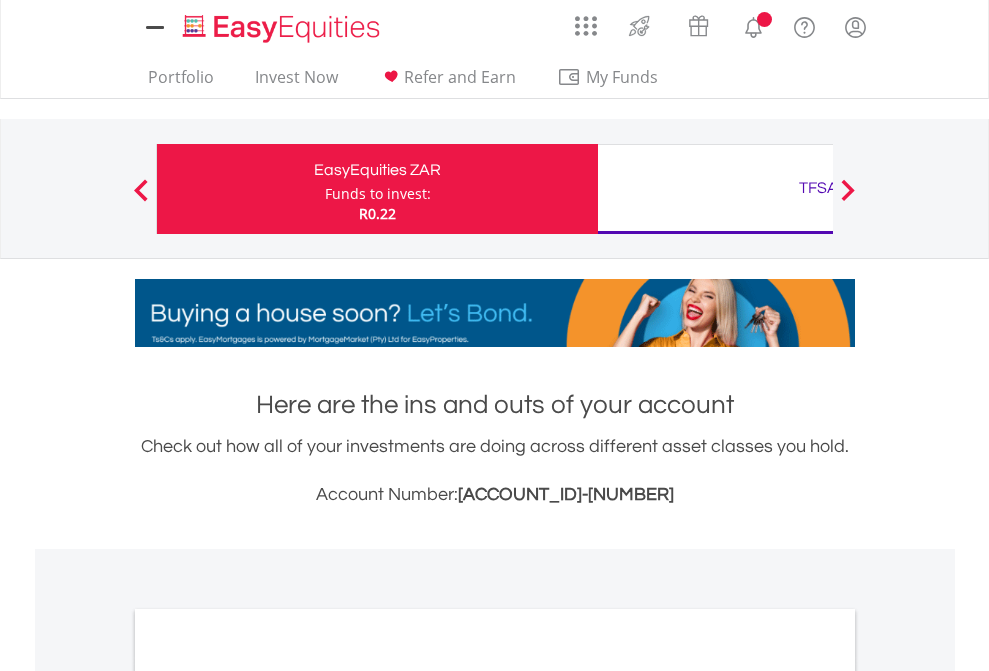 scroll, scrollTop: 0, scrollLeft: 0, axis: both 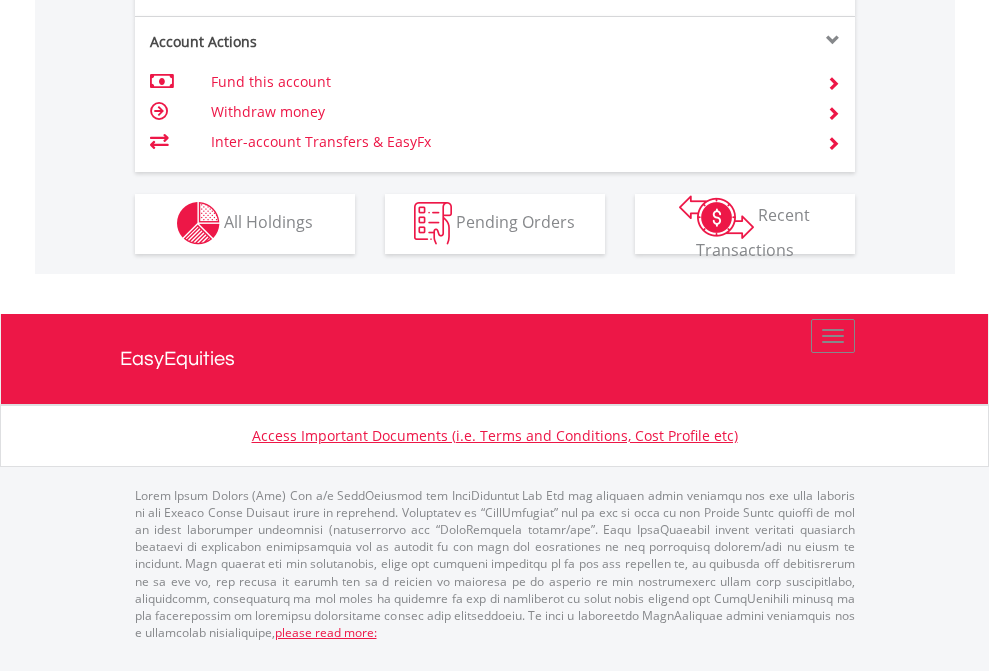 click on "Investment types" at bounding box center [706, -353] 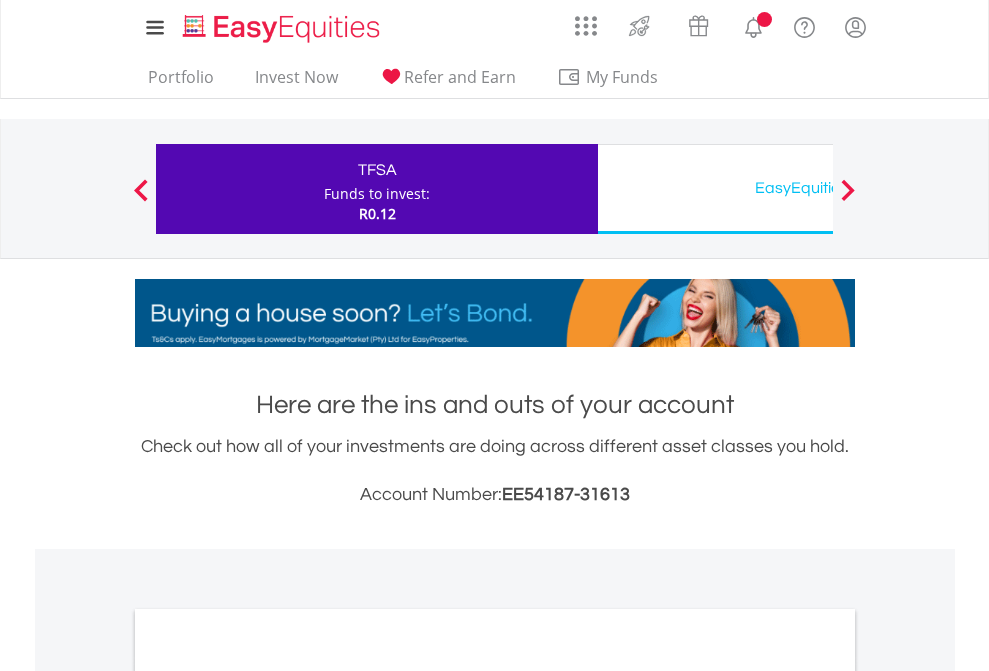 scroll, scrollTop: 0, scrollLeft: 0, axis: both 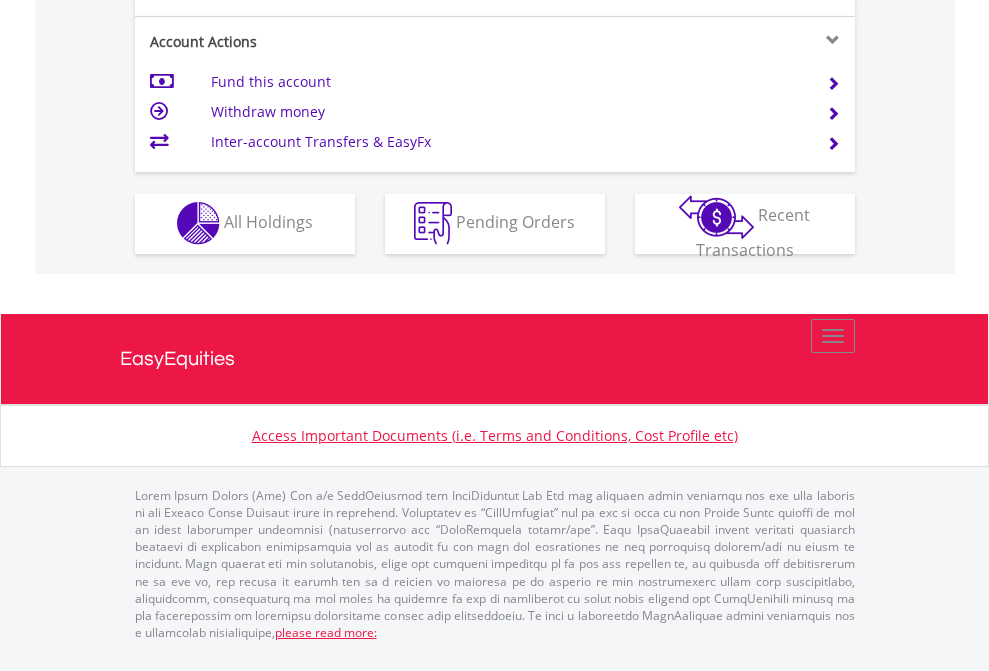 click on "Investment types" at bounding box center [706, -353] 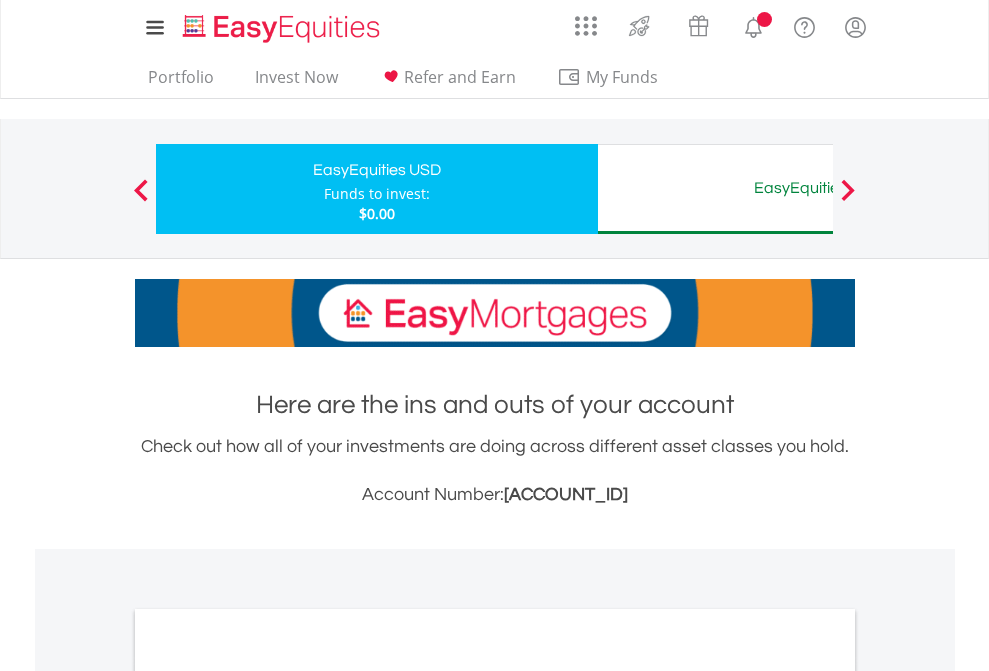 scroll, scrollTop: 0, scrollLeft: 0, axis: both 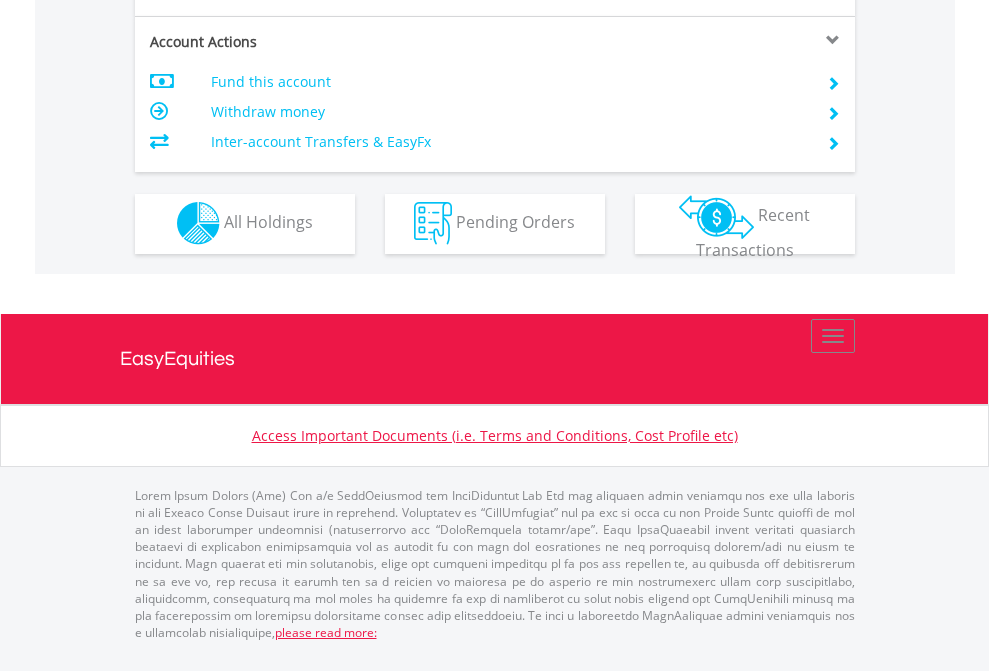 click on "Investment types" at bounding box center [706, -353] 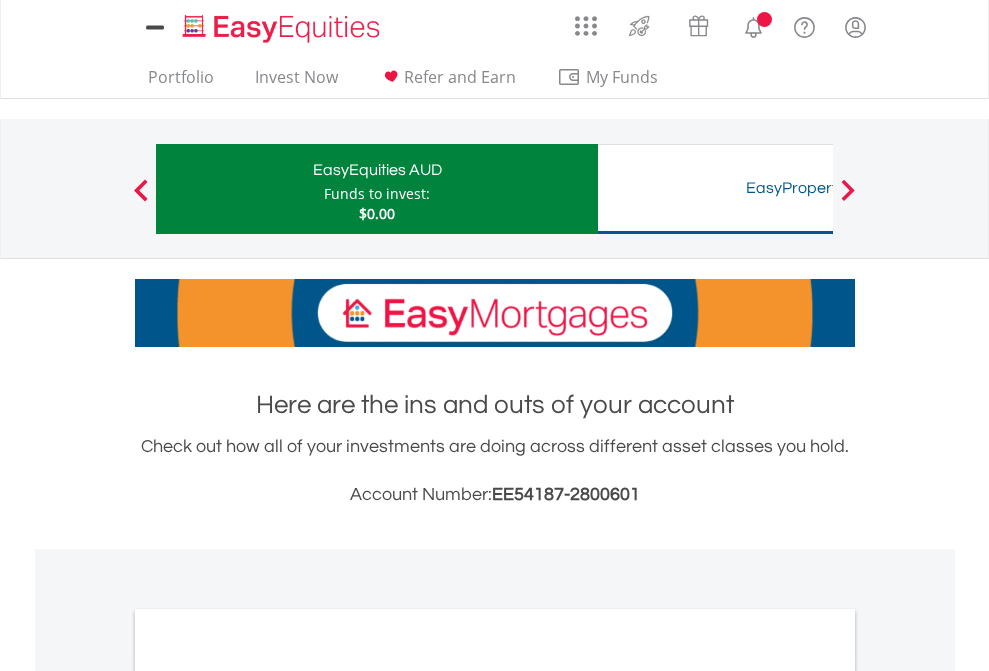 scroll, scrollTop: 0, scrollLeft: 0, axis: both 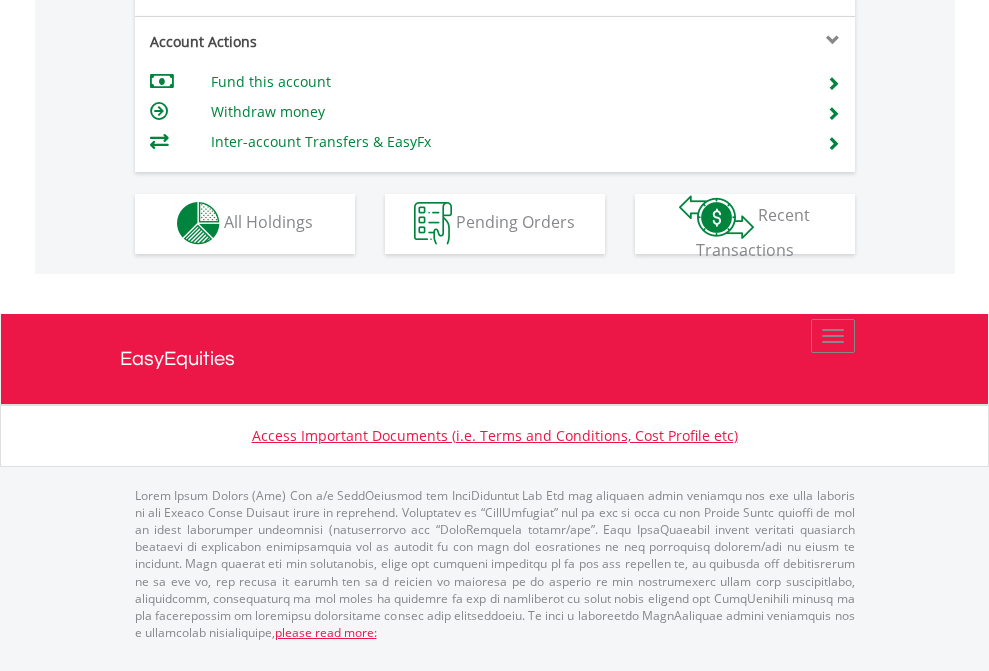 click on "Investment types" at bounding box center [706, -353] 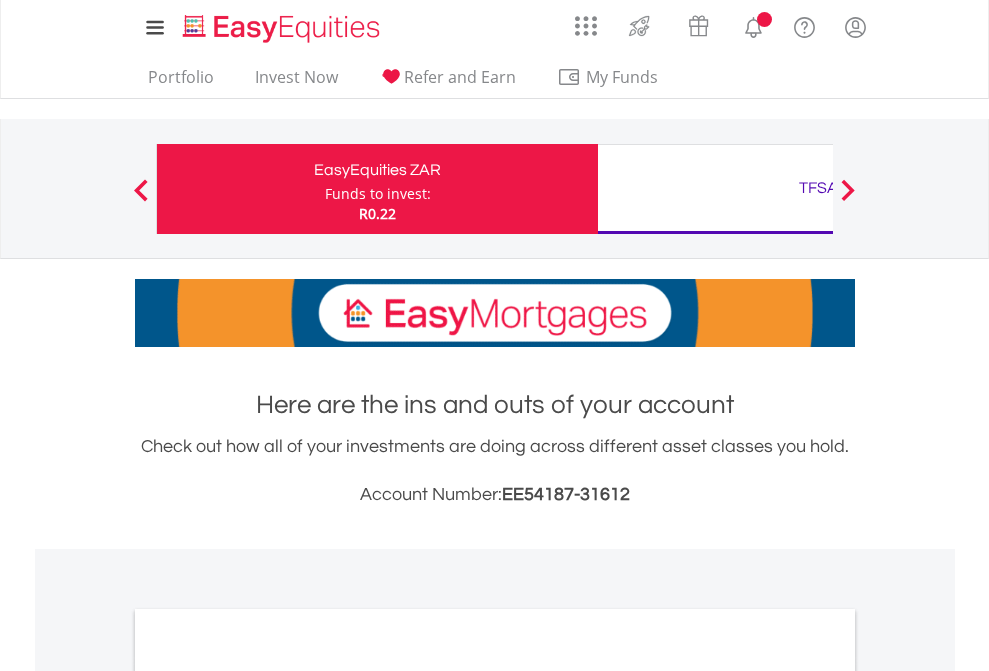 scroll, scrollTop: 0, scrollLeft: 0, axis: both 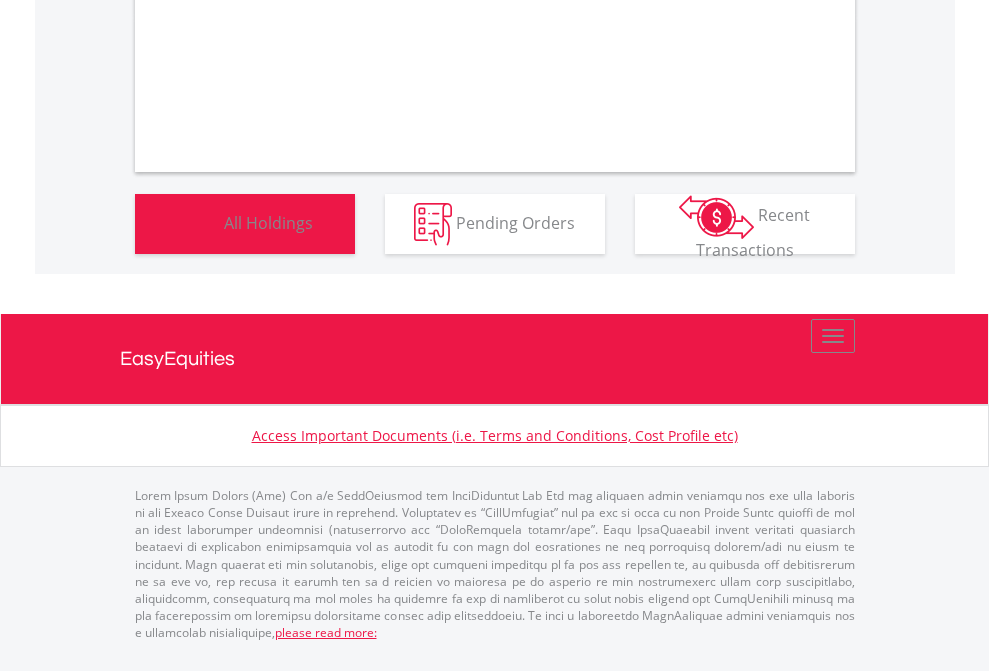 click on "All Holdings" at bounding box center (268, 222) 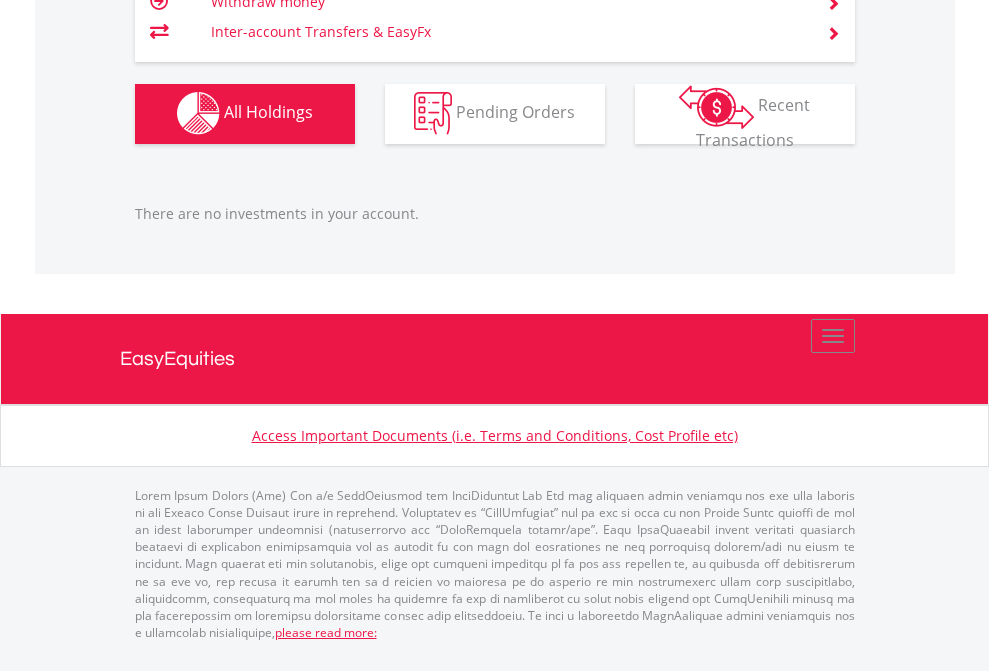 scroll, scrollTop: 1980, scrollLeft: 0, axis: vertical 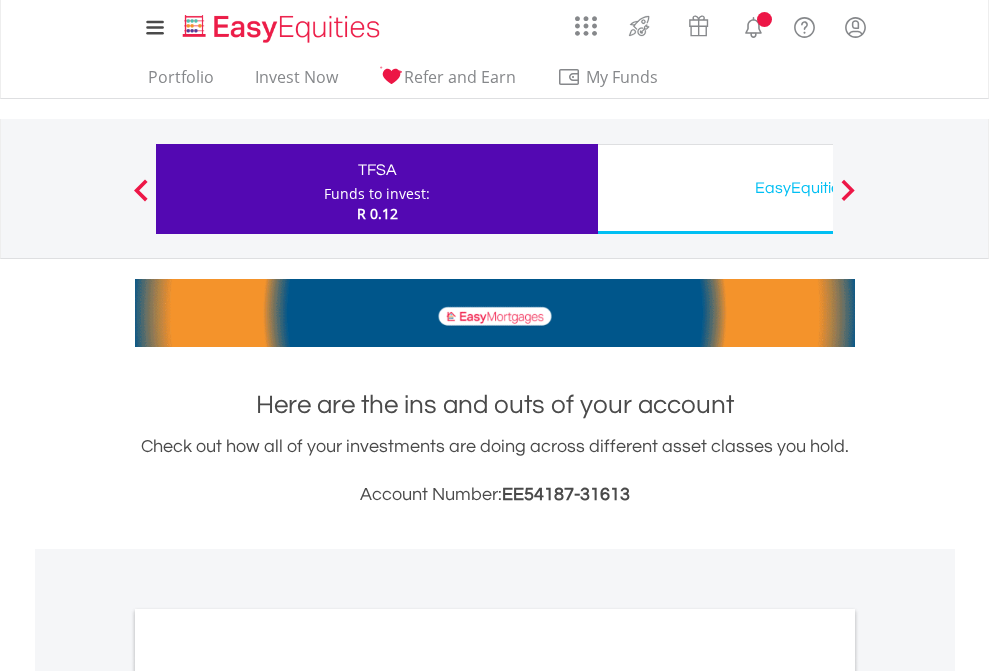click on "All Holdings" at bounding box center [268, 1096] 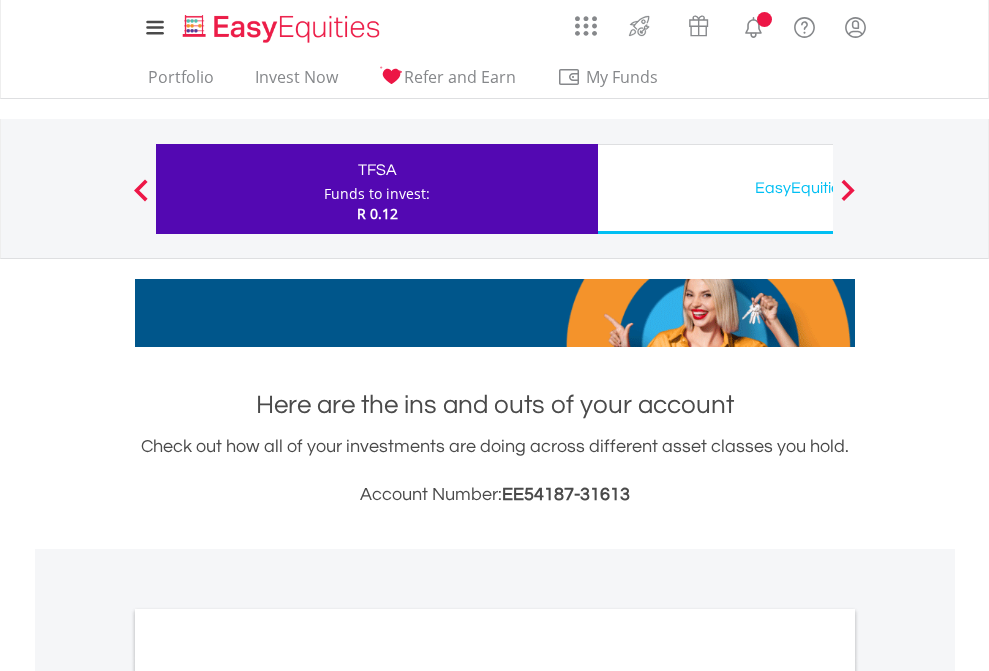 scroll, scrollTop: 1202, scrollLeft: 0, axis: vertical 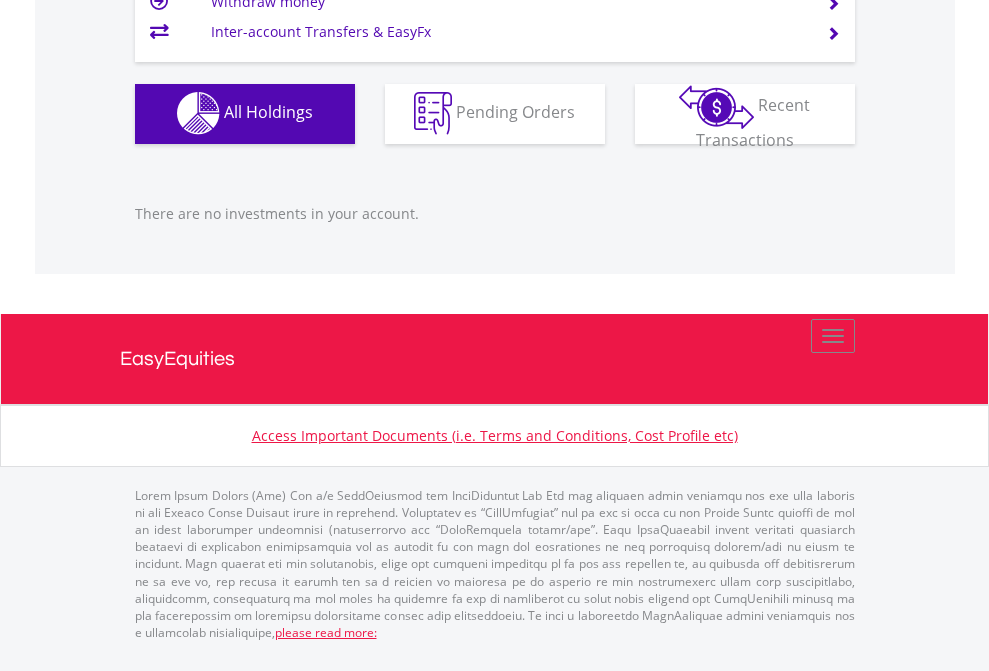 click on "EasyEquities USD" at bounding box center (818, -1142) 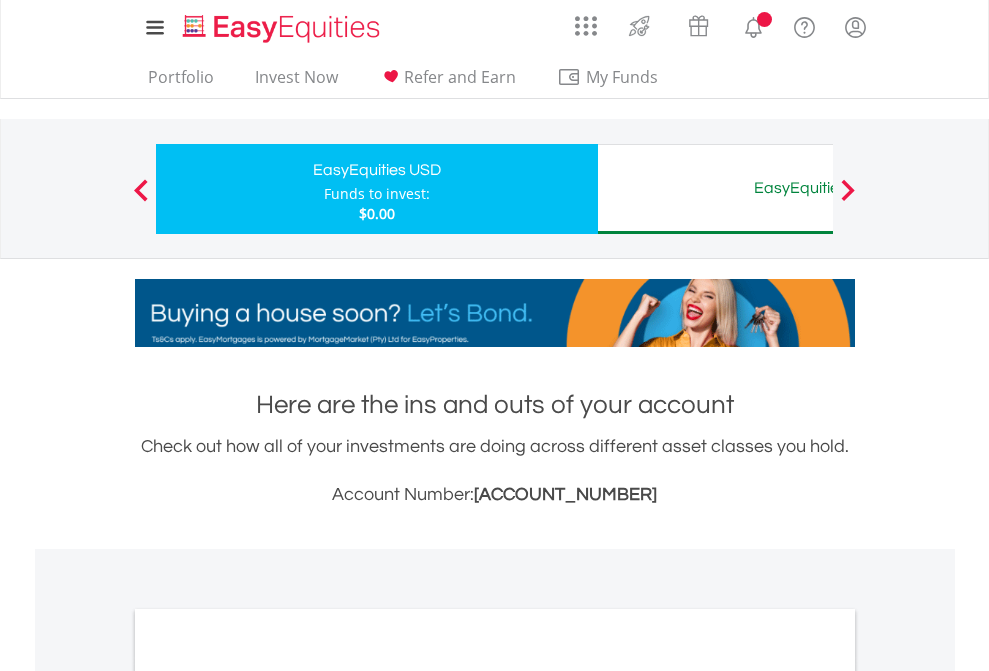 scroll, scrollTop: 0, scrollLeft: 0, axis: both 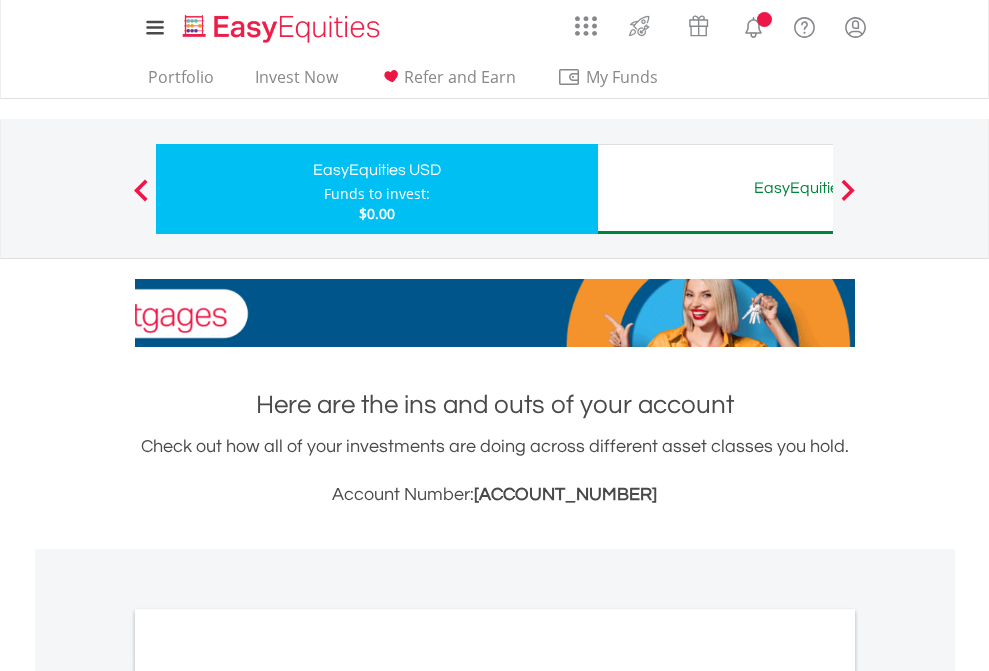 click on "All Holdings" at bounding box center [268, 1096] 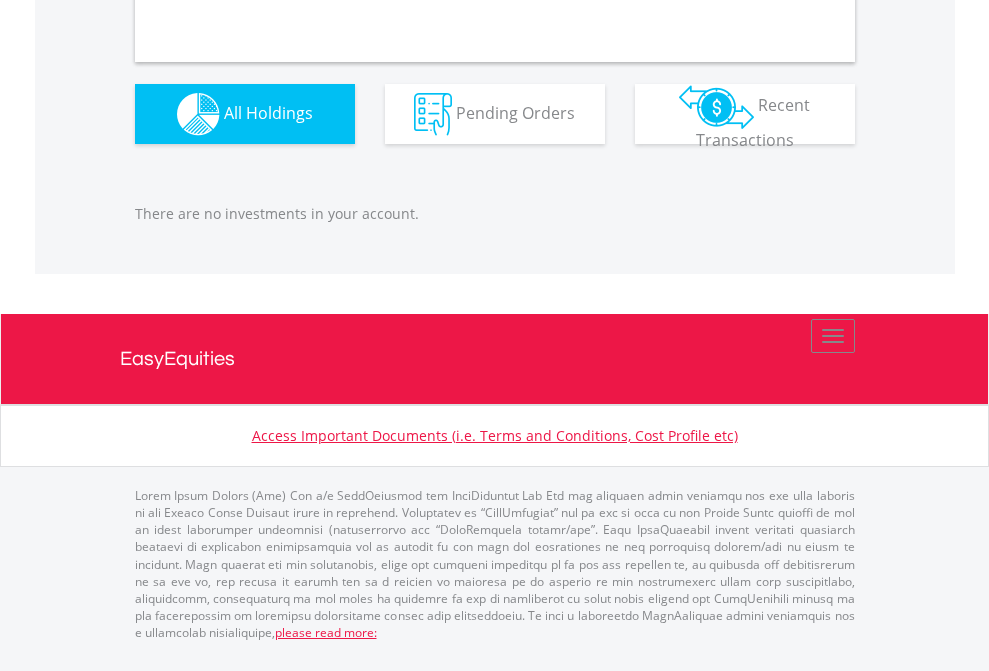scroll, scrollTop: 1980, scrollLeft: 0, axis: vertical 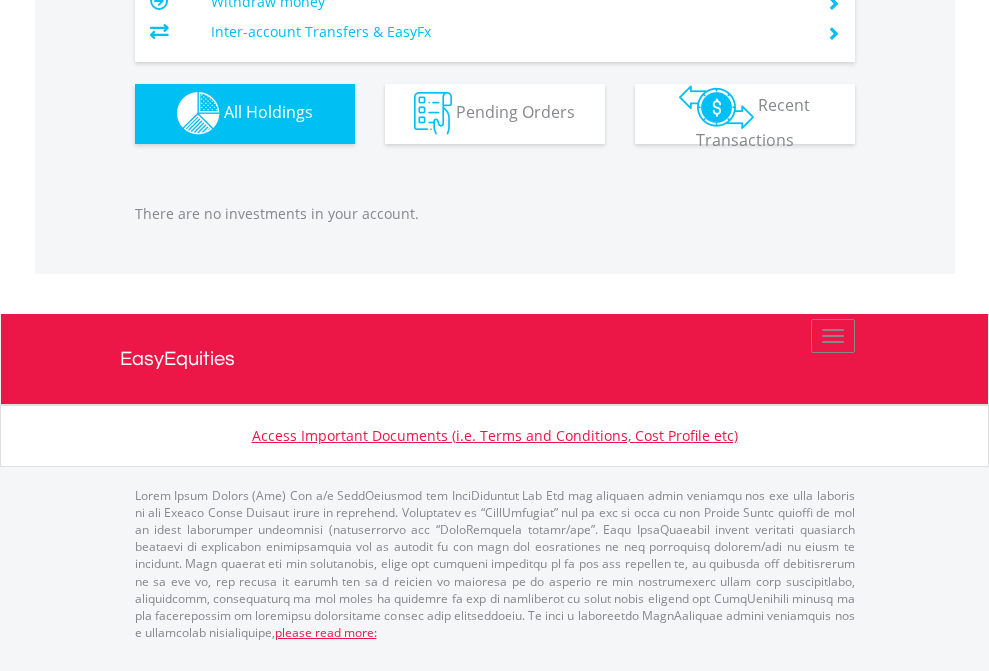 click on "EasyEquities AUD" at bounding box center [818, -1142] 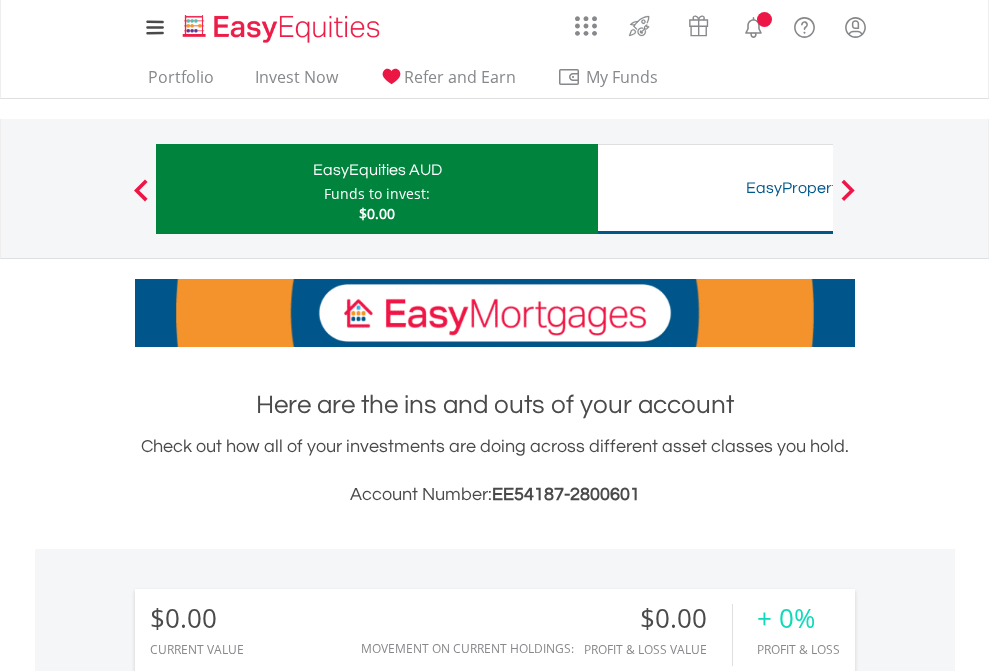 scroll, scrollTop: 0, scrollLeft: 0, axis: both 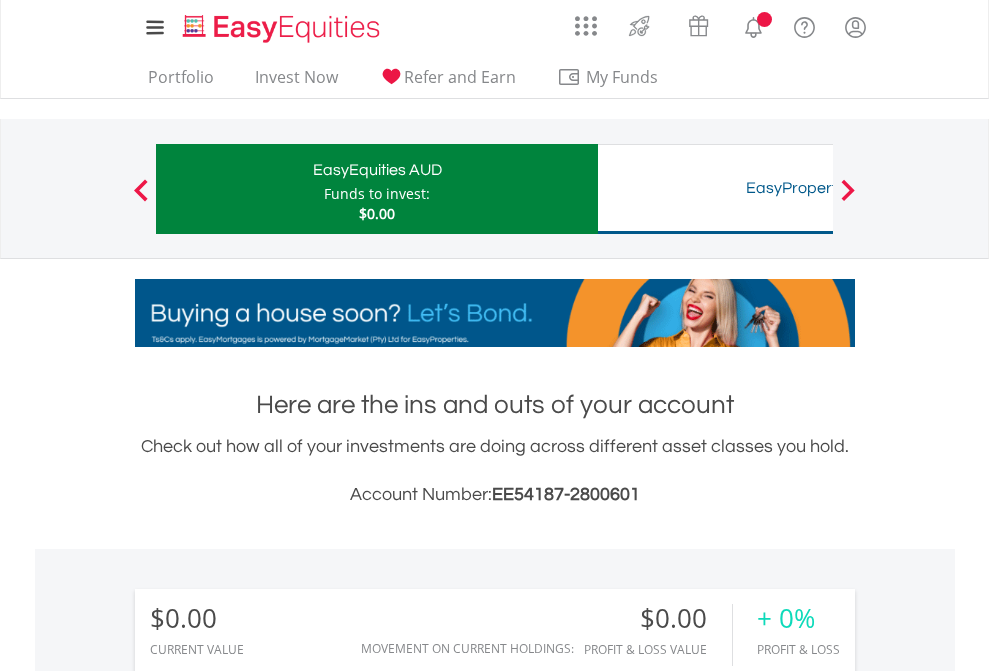click on "All Holdings" at bounding box center [268, 1442] 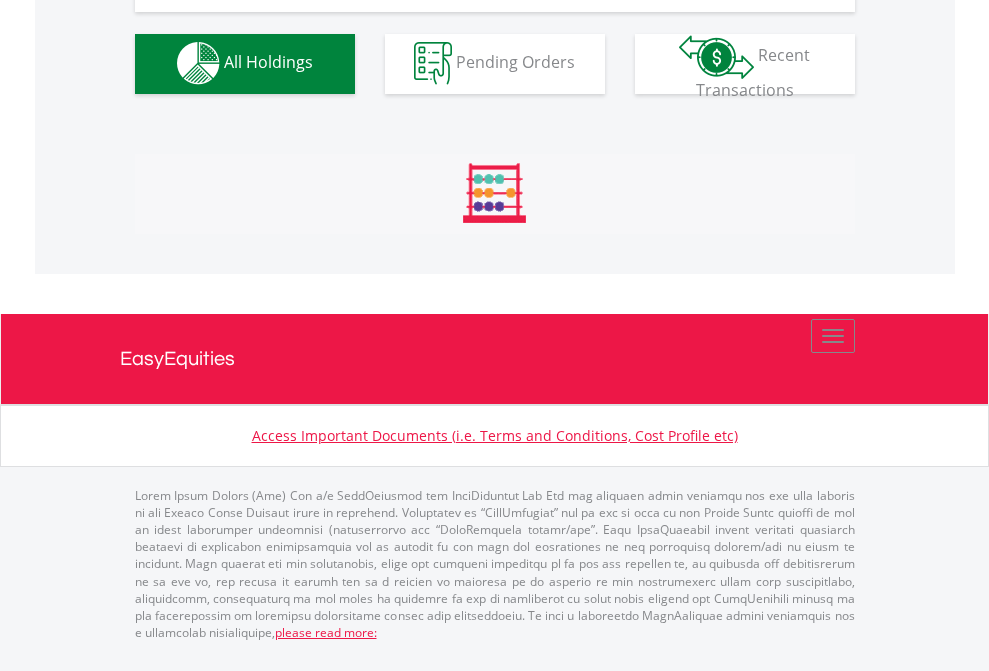 scroll, scrollTop: 1980, scrollLeft: 0, axis: vertical 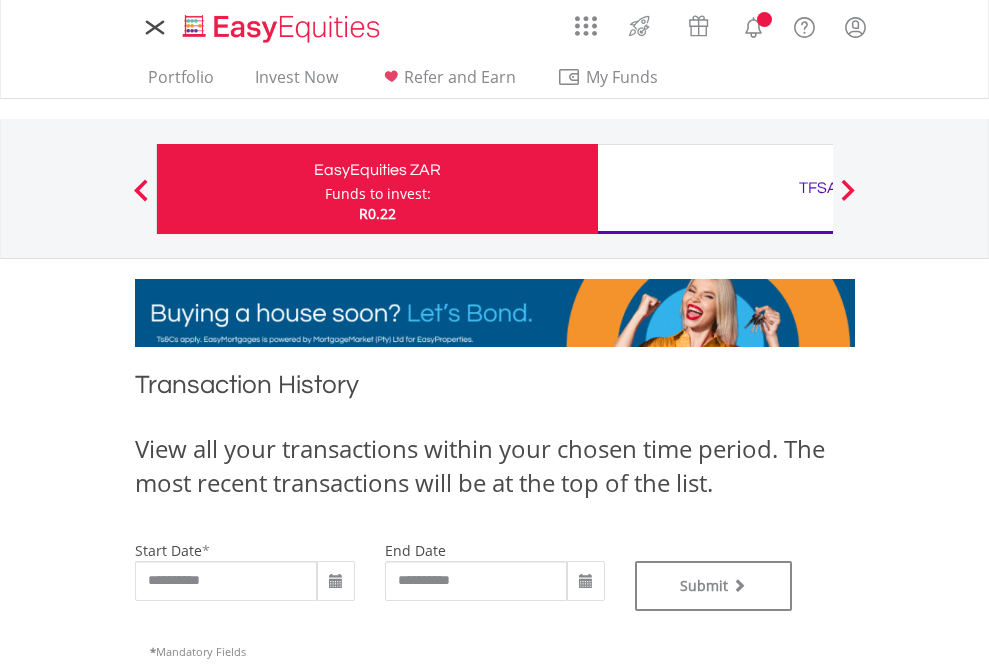 type on "**********" 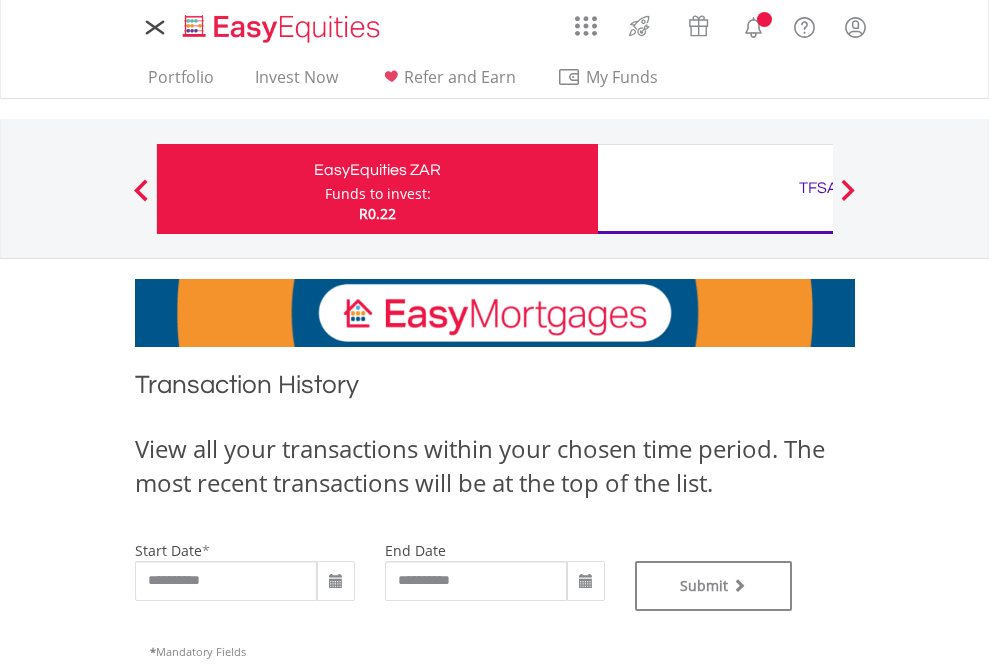 type on "**********" 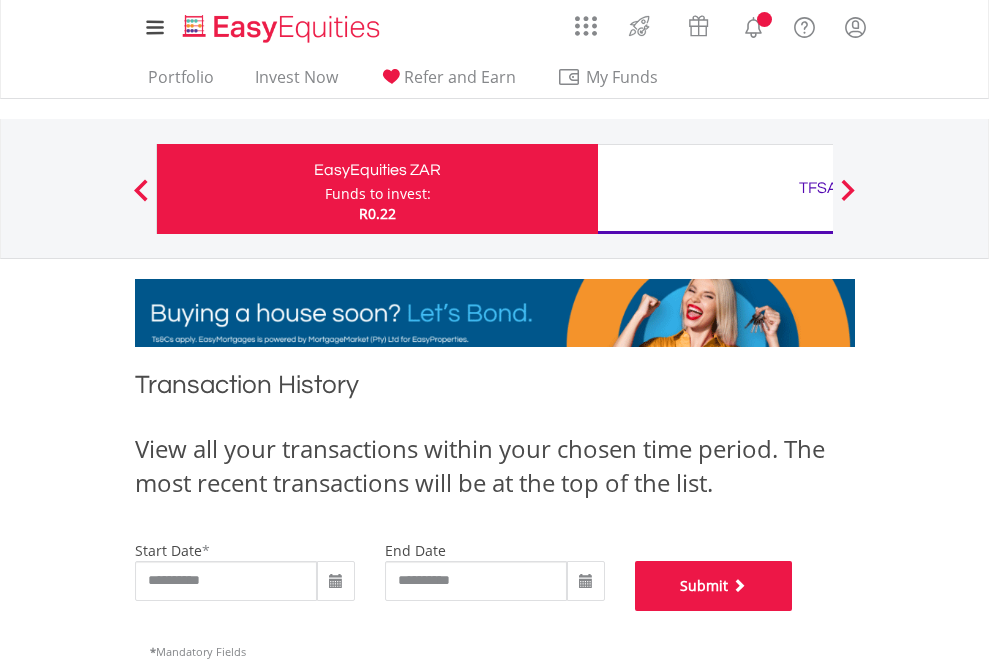 click on "Submit" at bounding box center [714, 586] 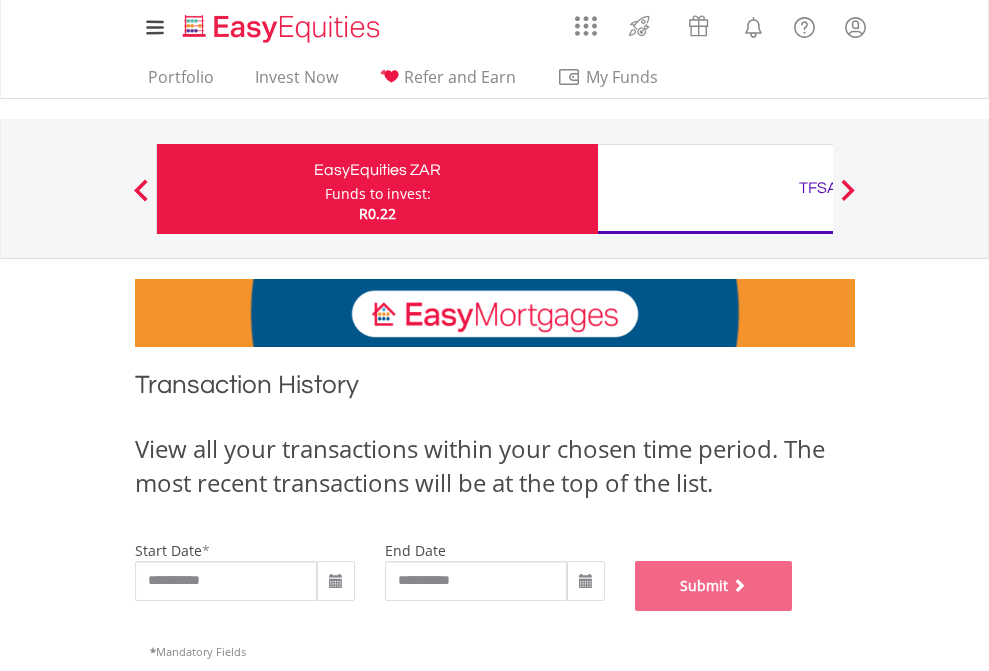 scroll, scrollTop: 811, scrollLeft: 0, axis: vertical 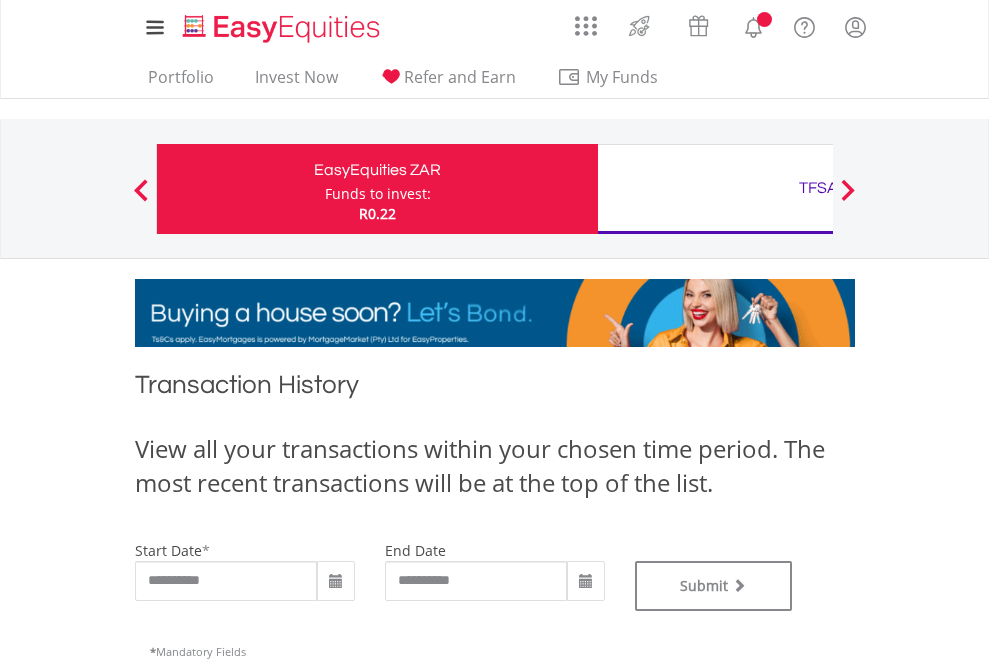 click on "TFSA" at bounding box center (818, 188) 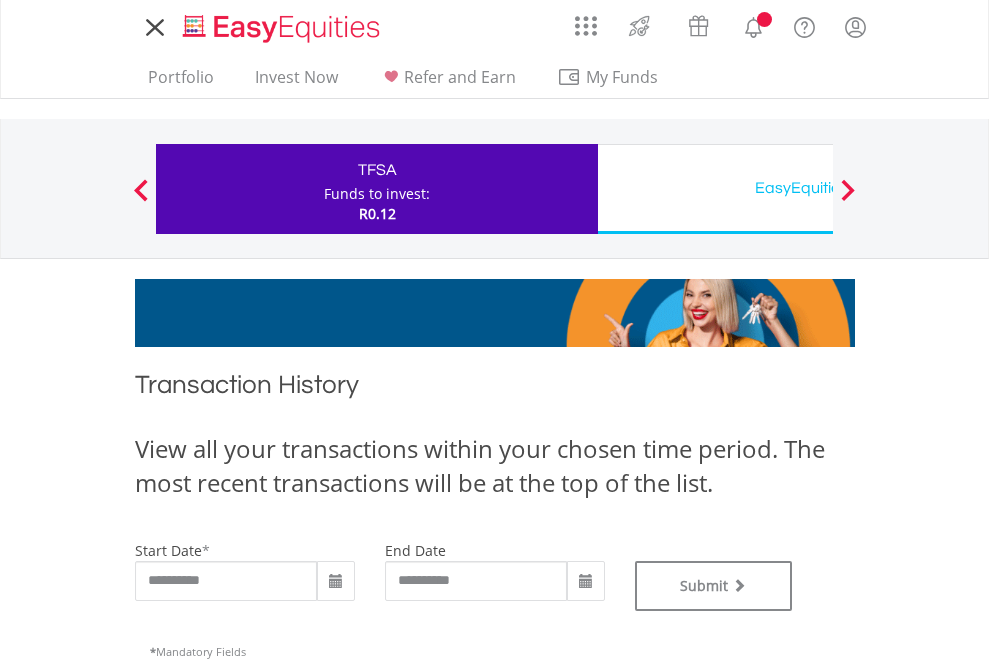scroll, scrollTop: 0, scrollLeft: 0, axis: both 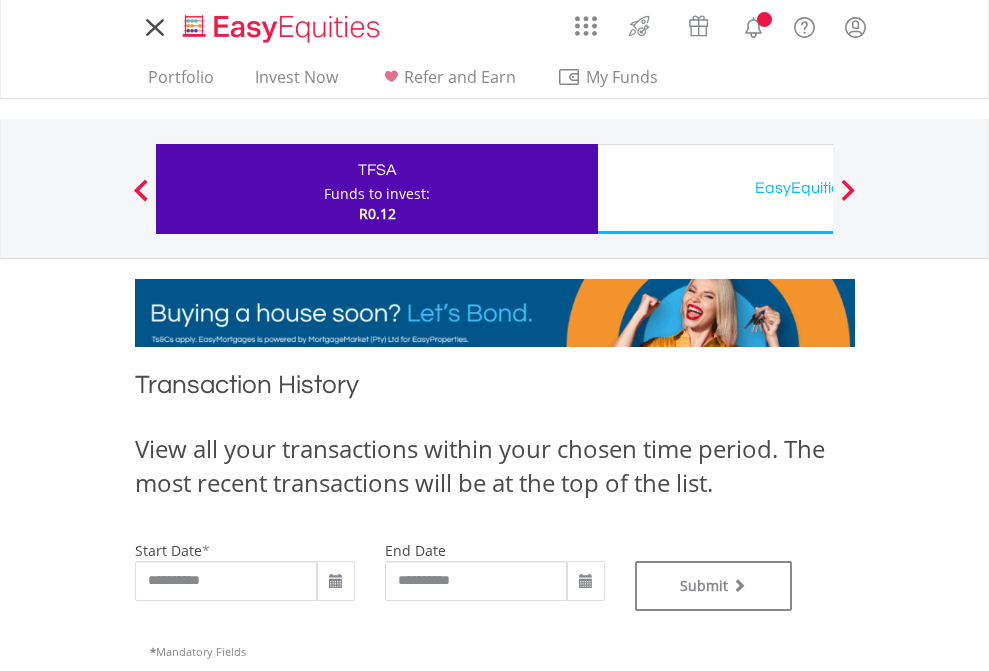 type on "**********" 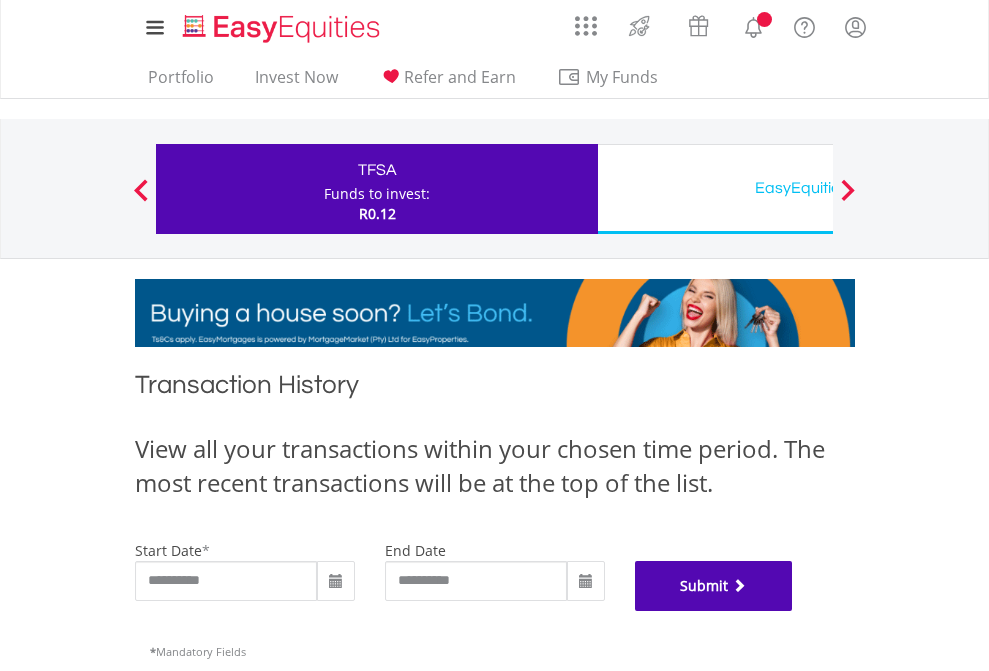 click on "Submit" at bounding box center [714, 586] 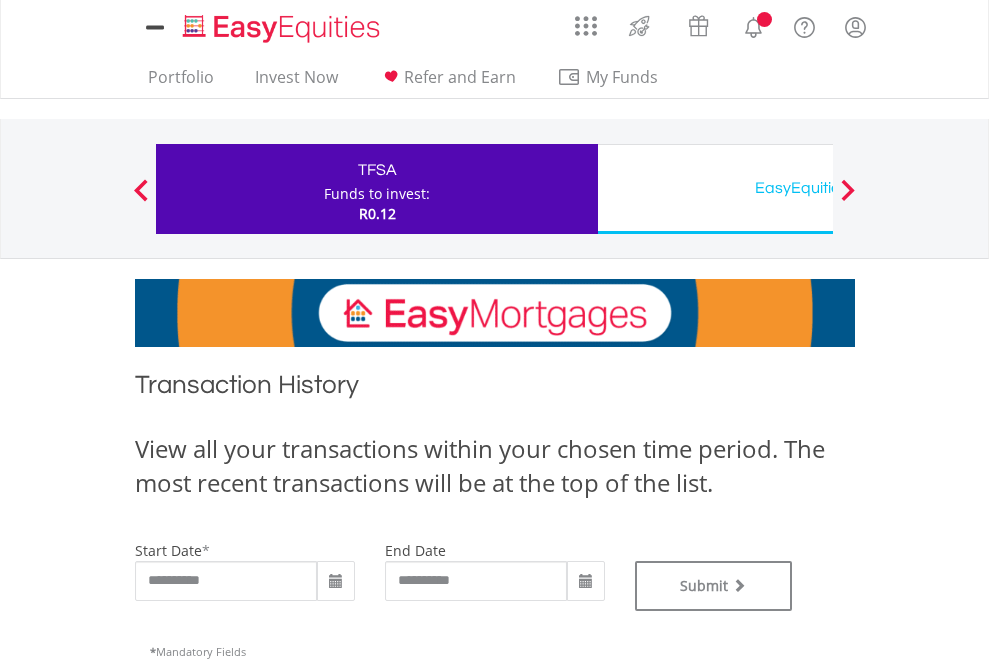 scroll, scrollTop: 0, scrollLeft: 0, axis: both 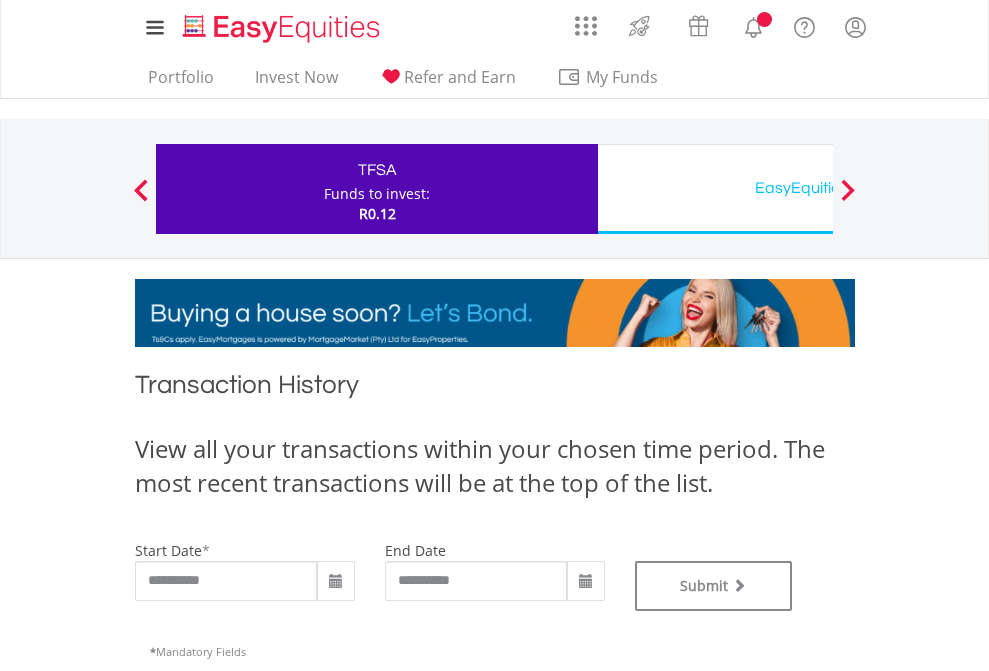 click on "EasyEquities USD" at bounding box center [818, 188] 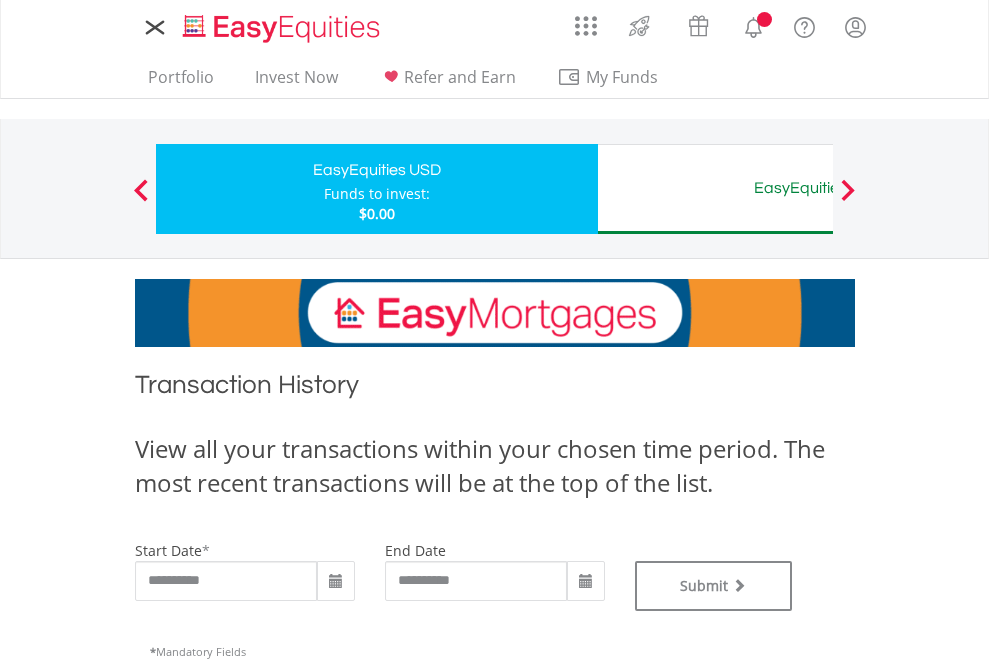 scroll, scrollTop: 0, scrollLeft: 0, axis: both 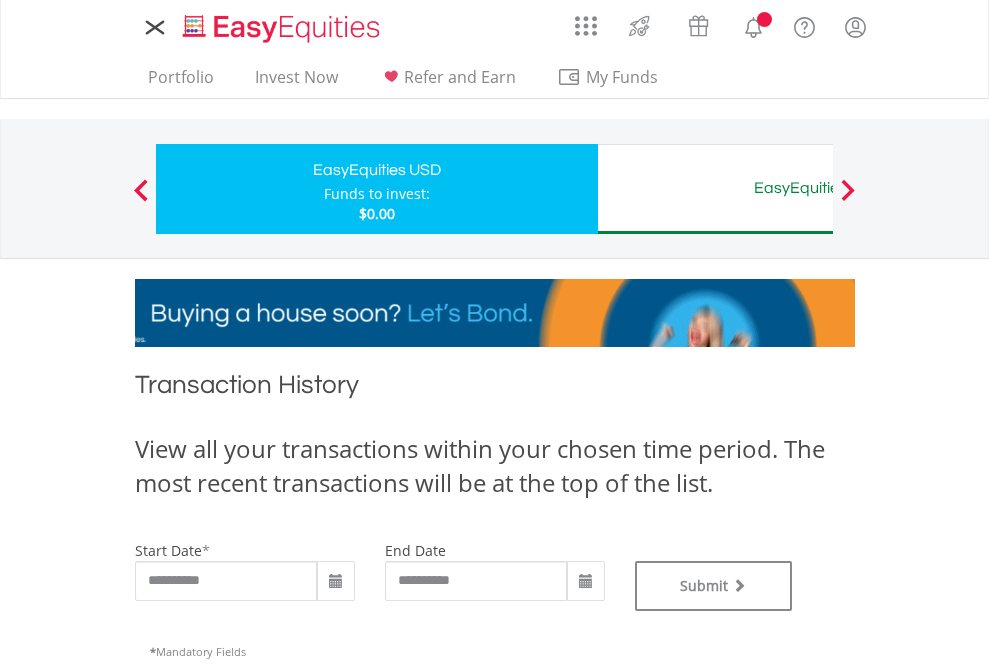 type on "**********" 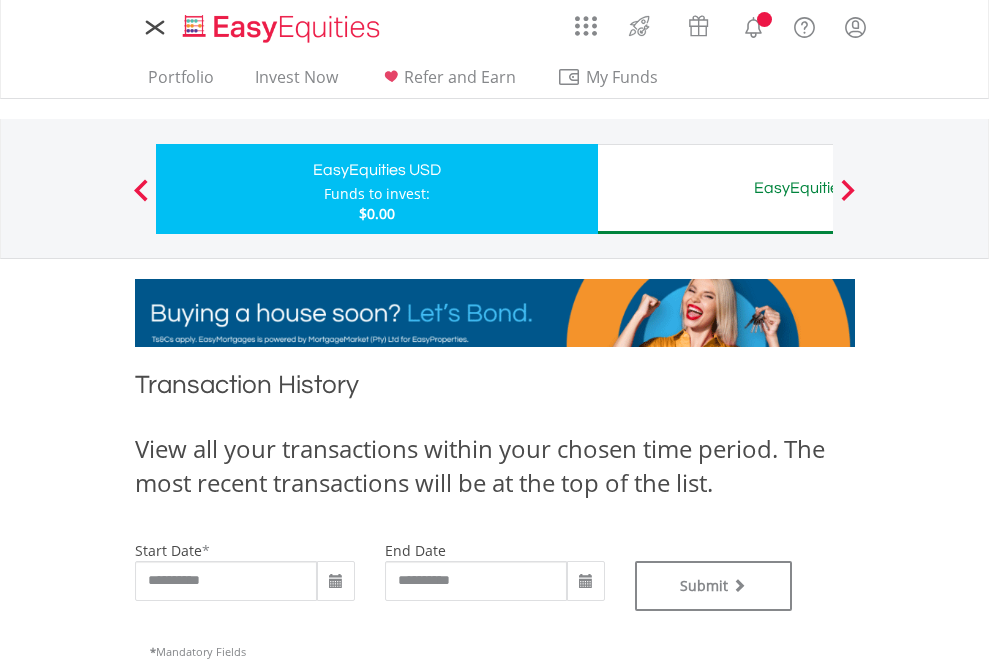 type on "**********" 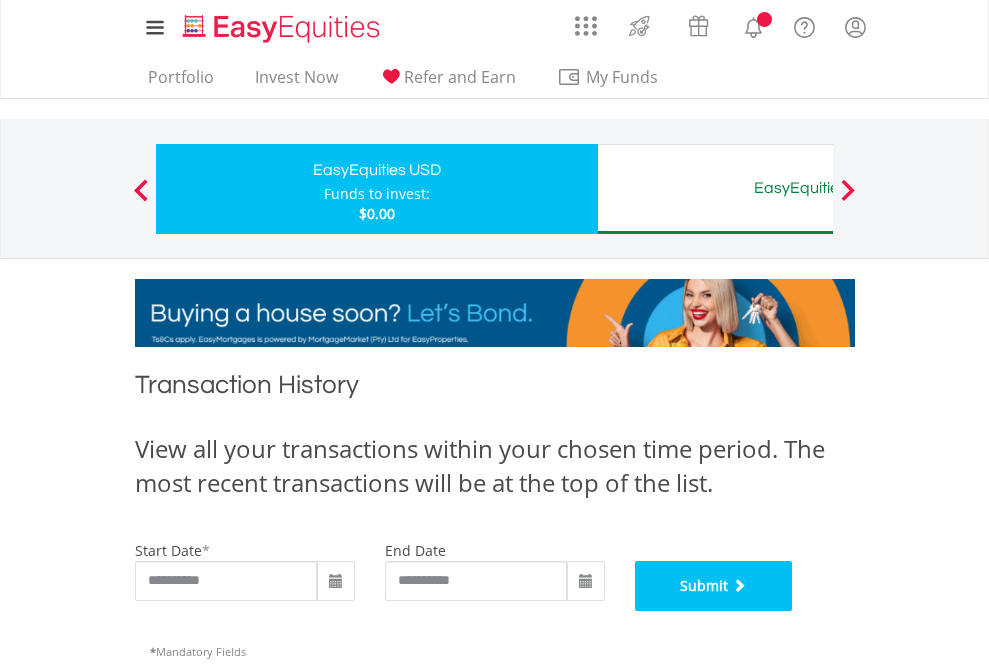 click on "Submit" at bounding box center (714, 586) 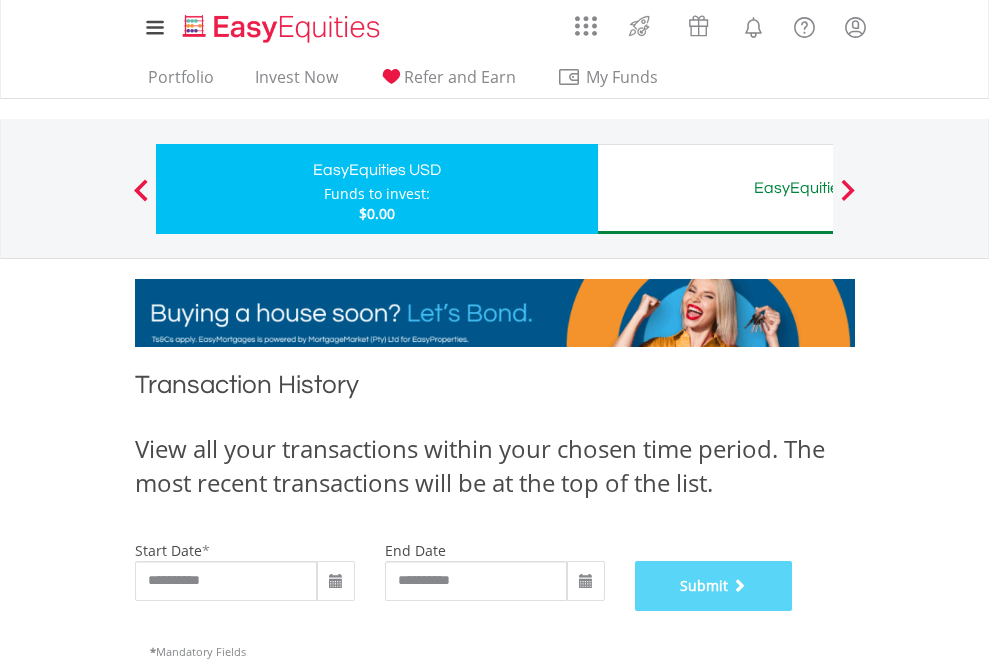 scroll, scrollTop: 811, scrollLeft: 0, axis: vertical 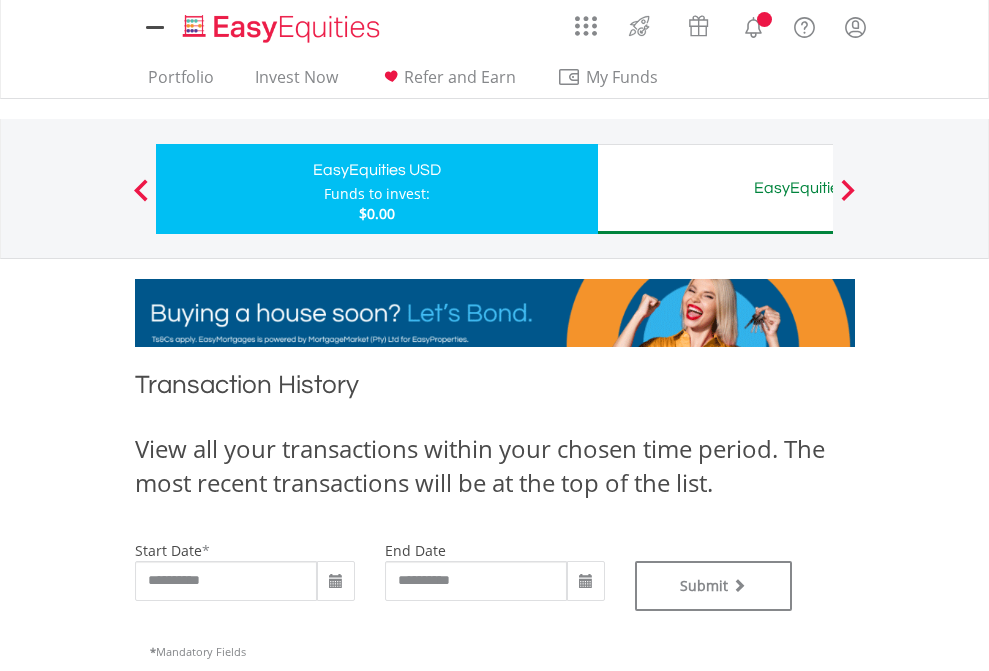 click on "EasyEquities AUD" at bounding box center [818, 188] 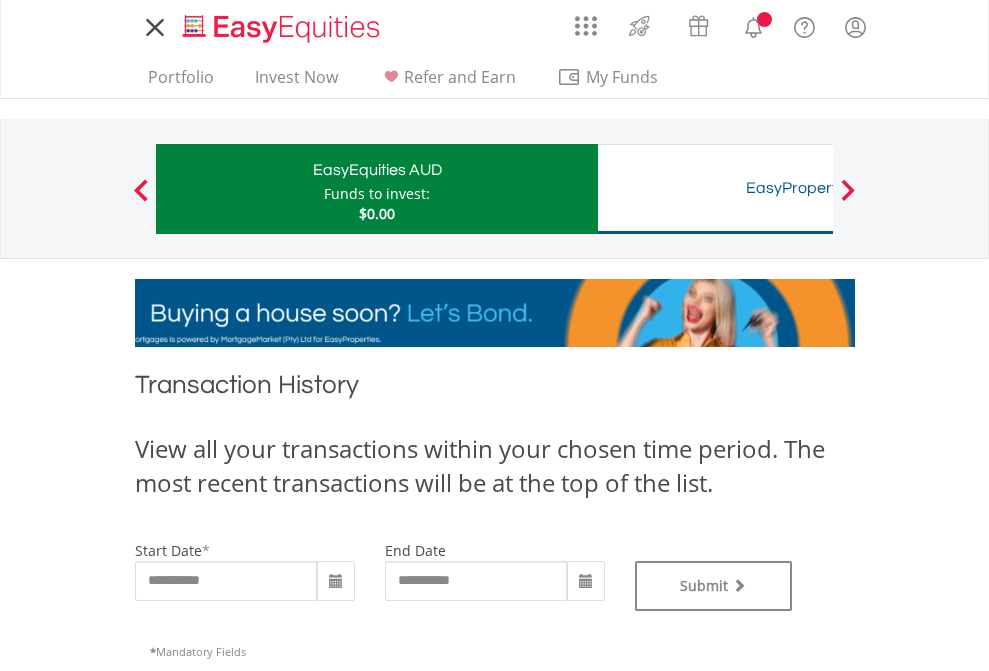 scroll, scrollTop: 0, scrollLeft: 0, axis: both 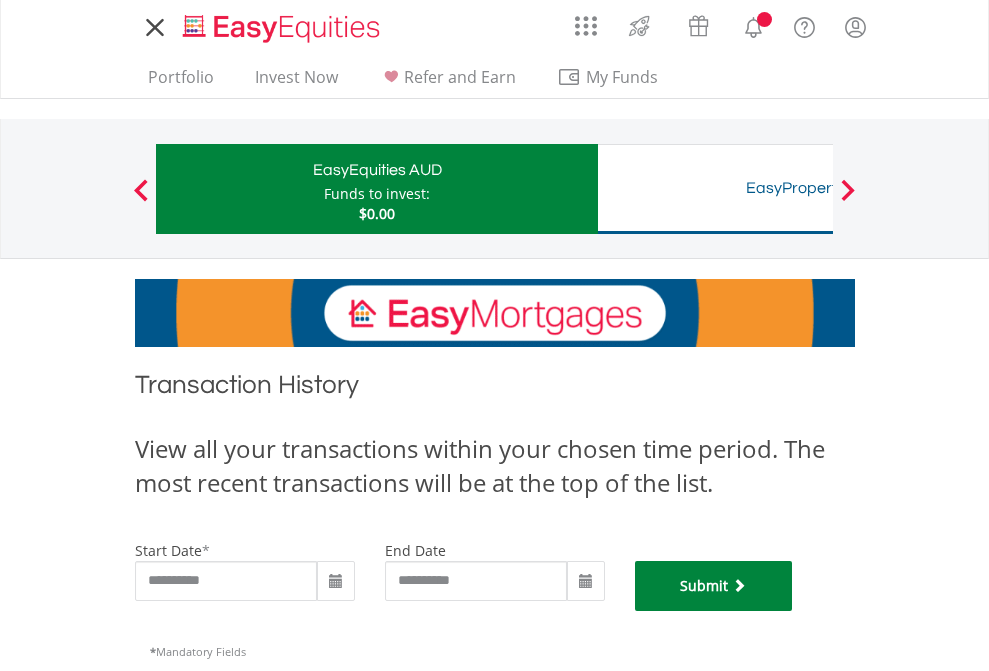 click on "Submit" at bounding box center [714, 586] 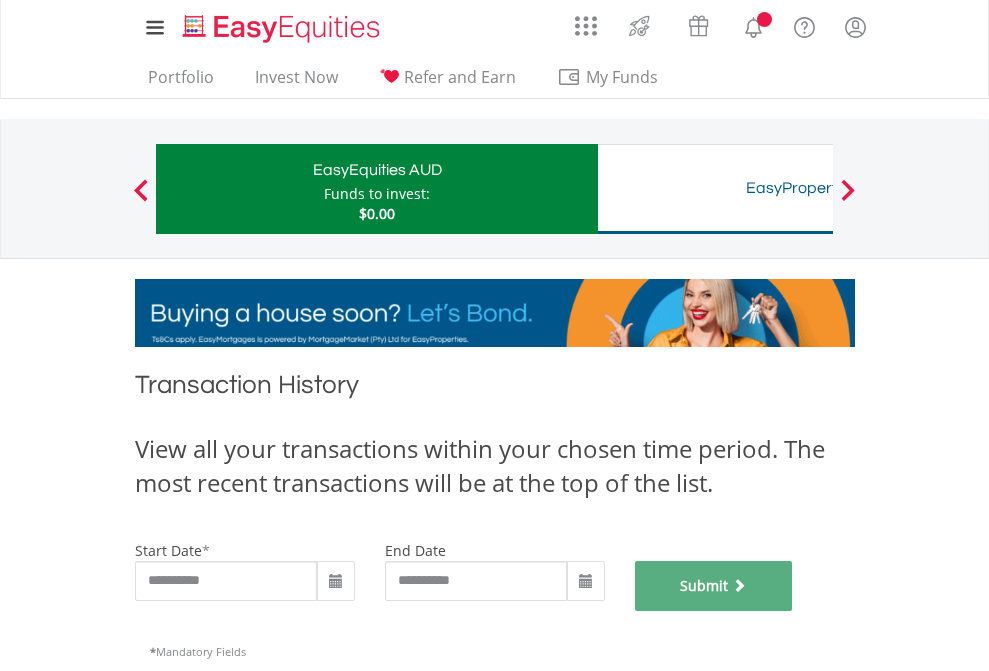 scroll, scrollTop: 811, scrollLeft: 0, axis: vertical 